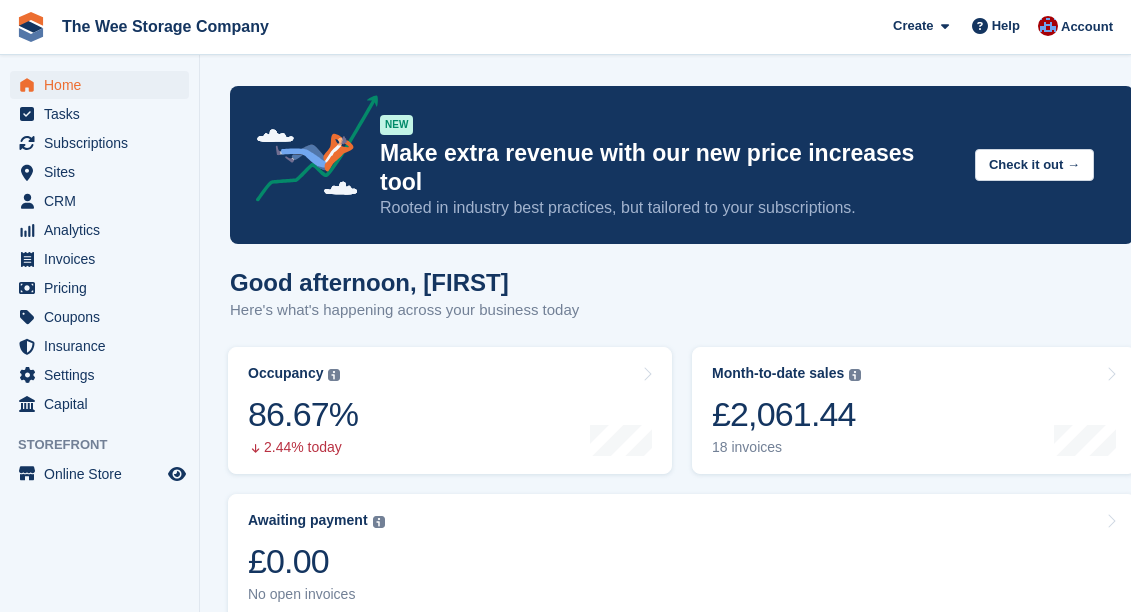 scroll, scrollTop: 614, scrollLeft: 0, axis: vertical 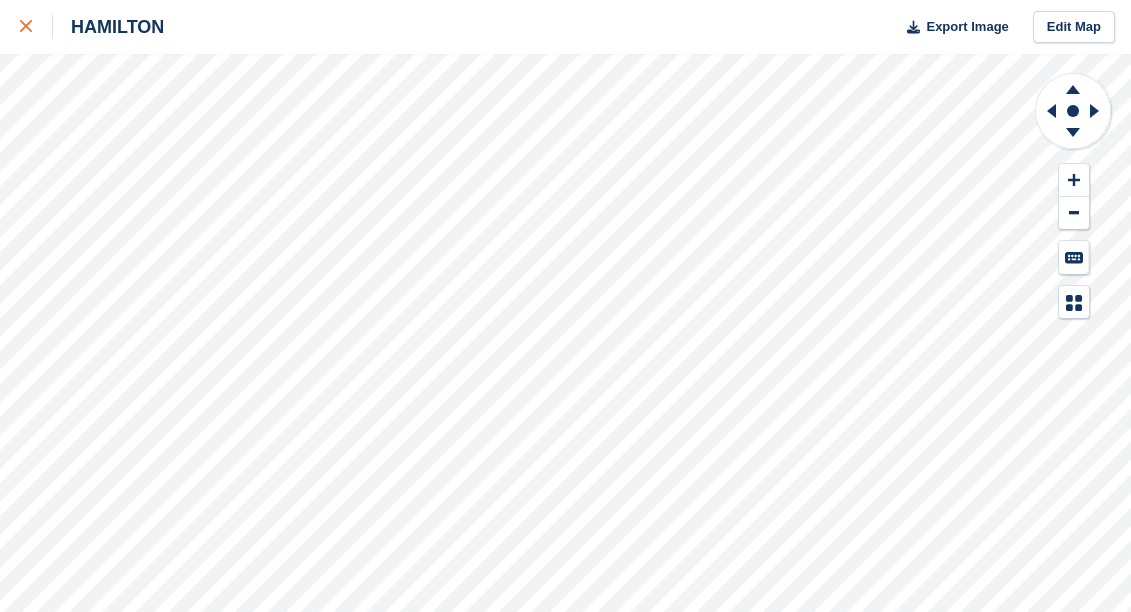 click 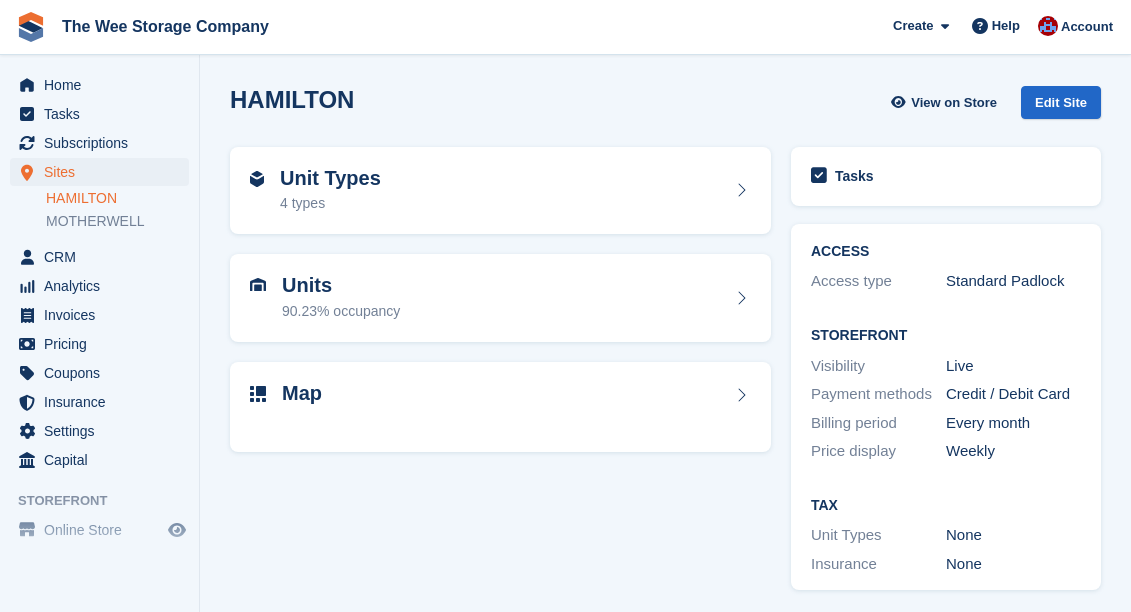 scroll, scrollTop: 0, scrollLeft: 0, axis: both 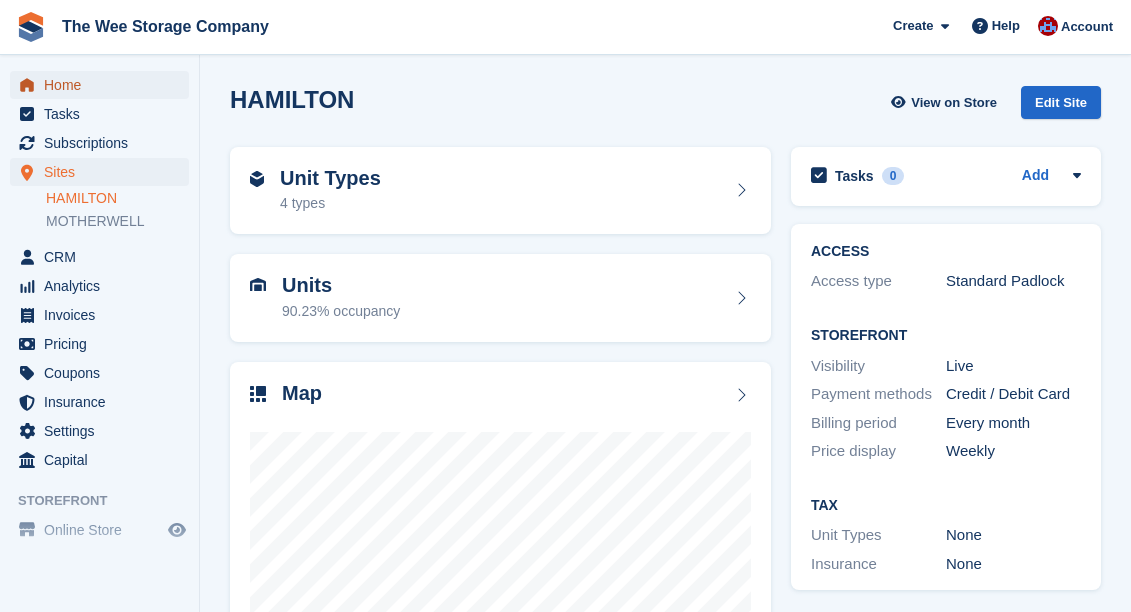 click on "Home" at bounding box center (104, 85) 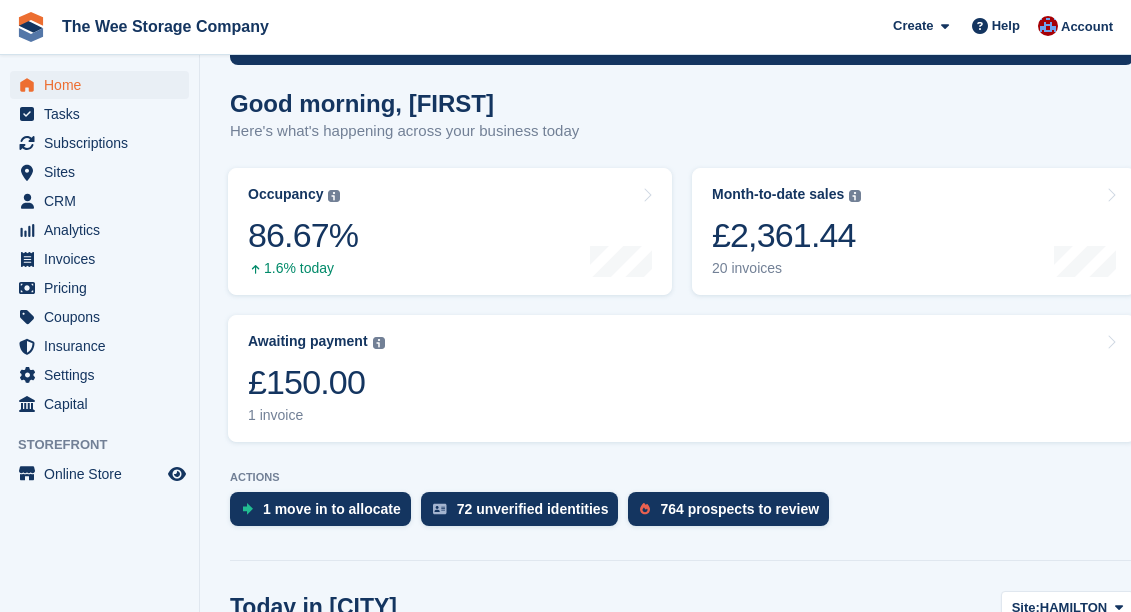 scroll, scrollTop: 187, scrollLeft: 0, axis: vertical 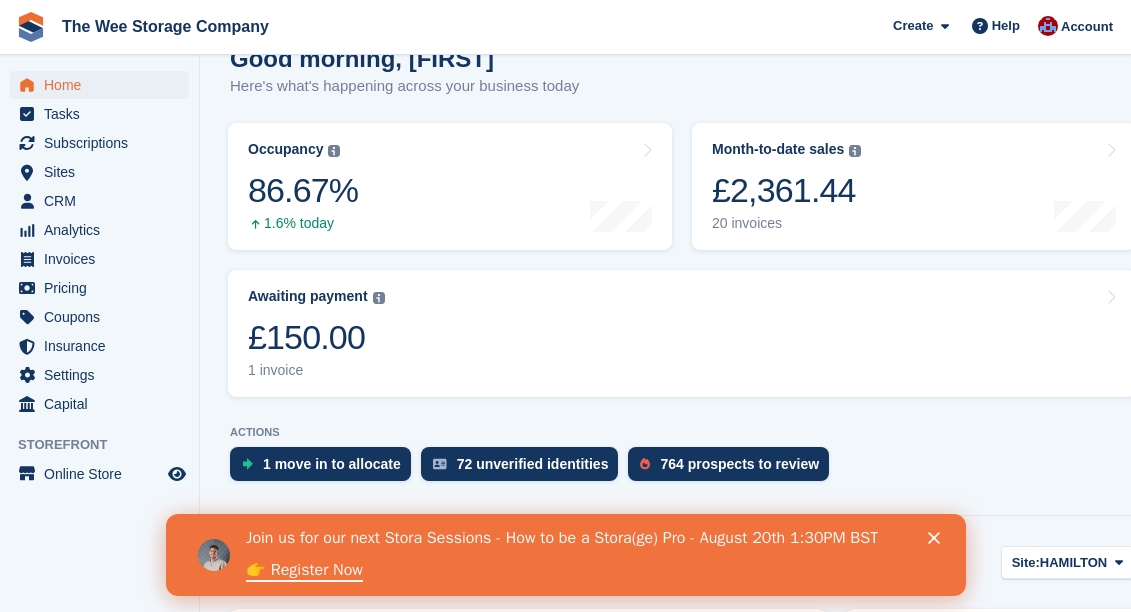 click 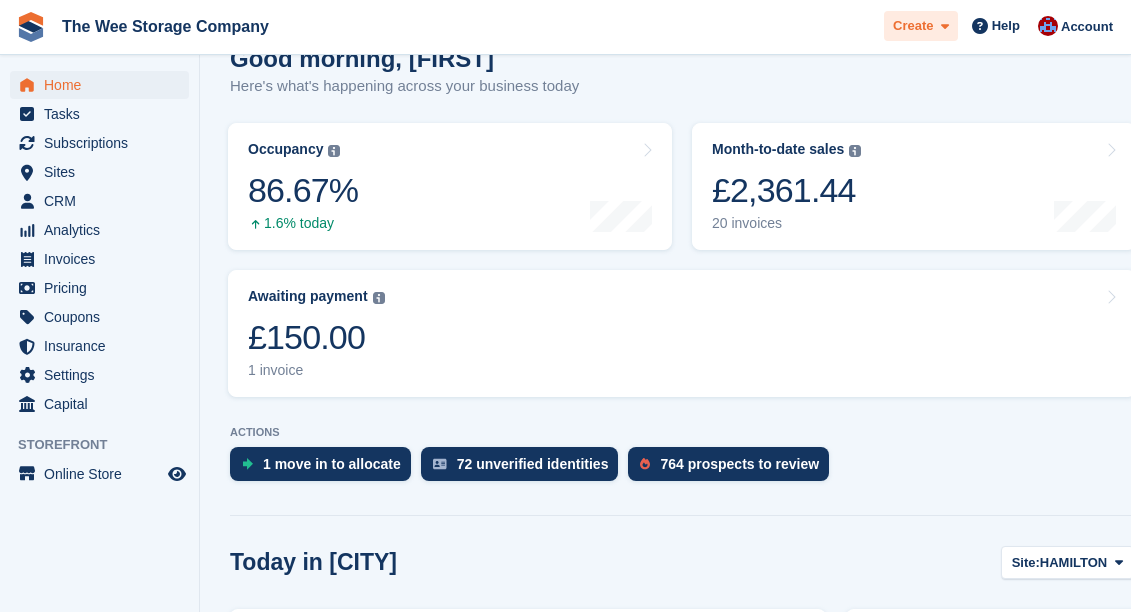 click on "Create" at bounding box center (913, 26) 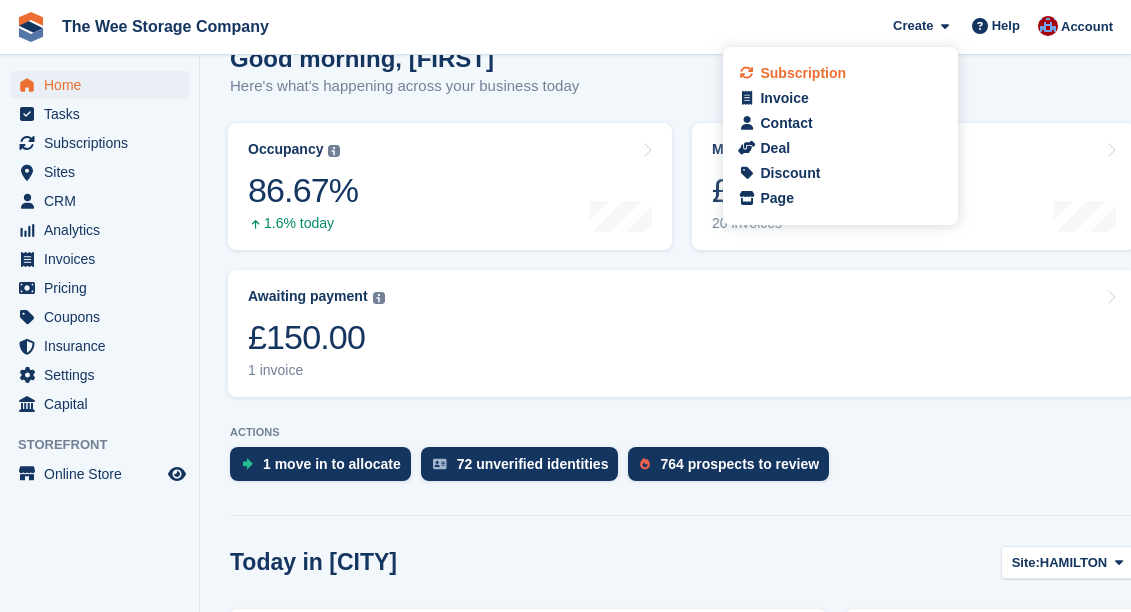click on "Subscription" at bounding box center (803, 73) 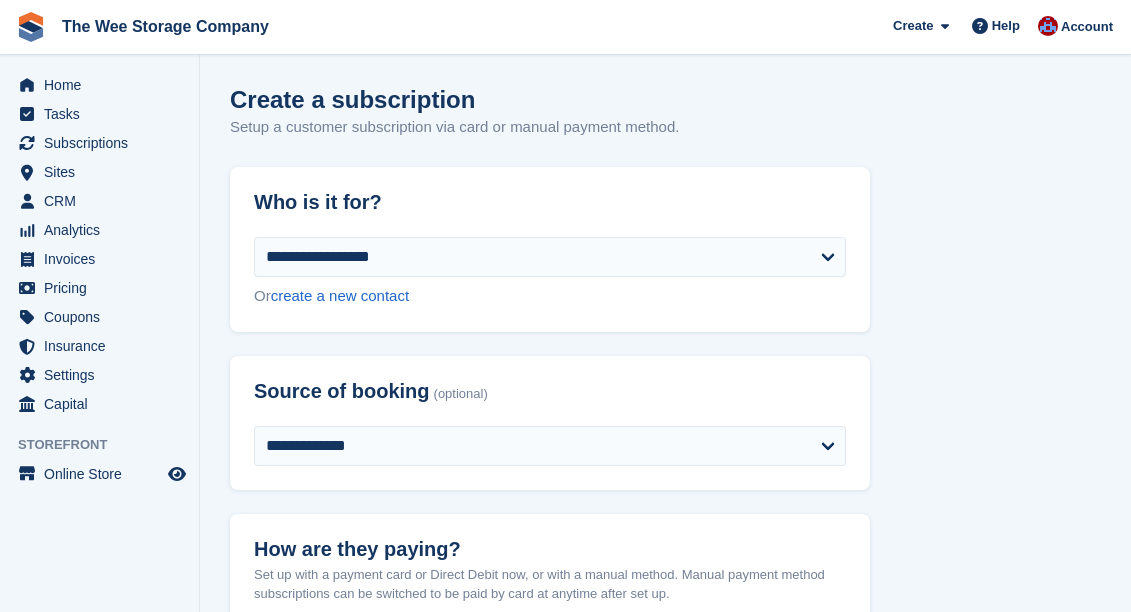 scroll, scrollTop: 0, scrollLeft: 0, axis: both 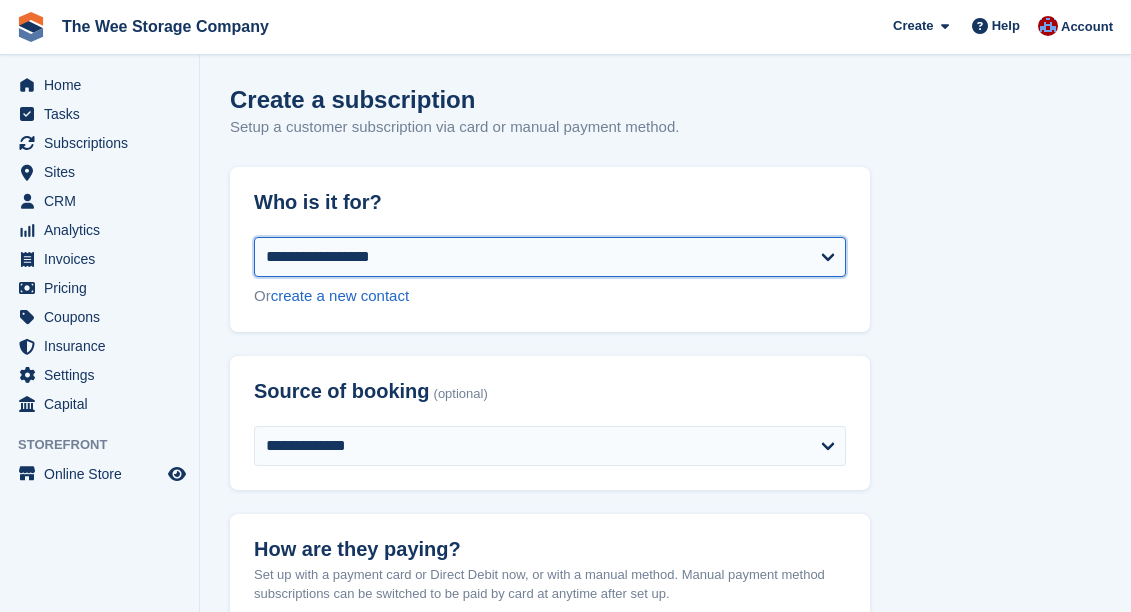 click on "**********" at bounding box center [550, 257] 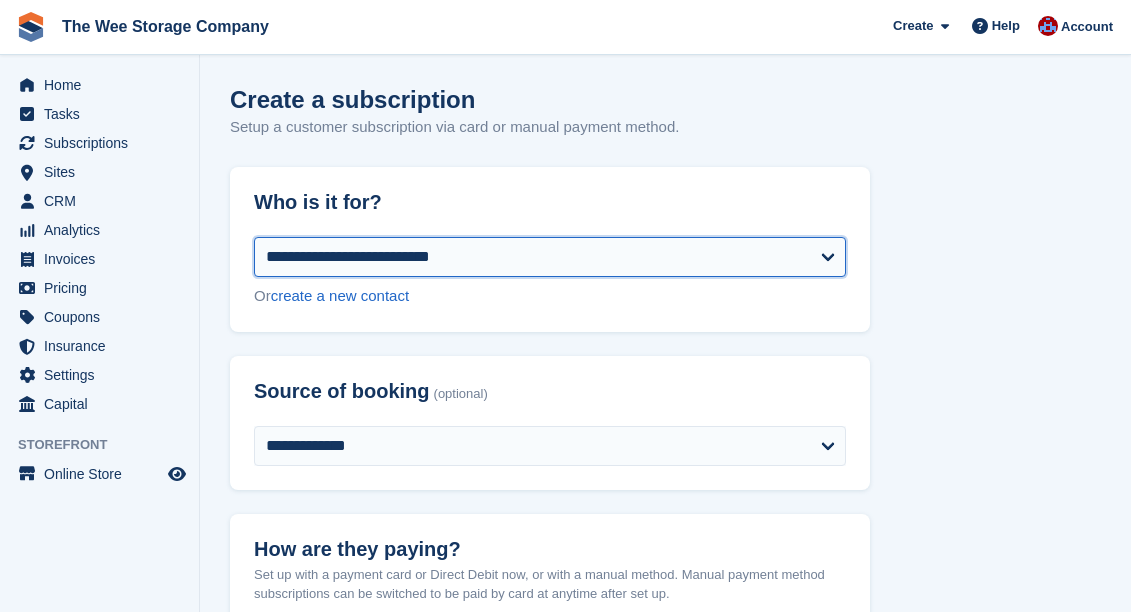 select on "**********" 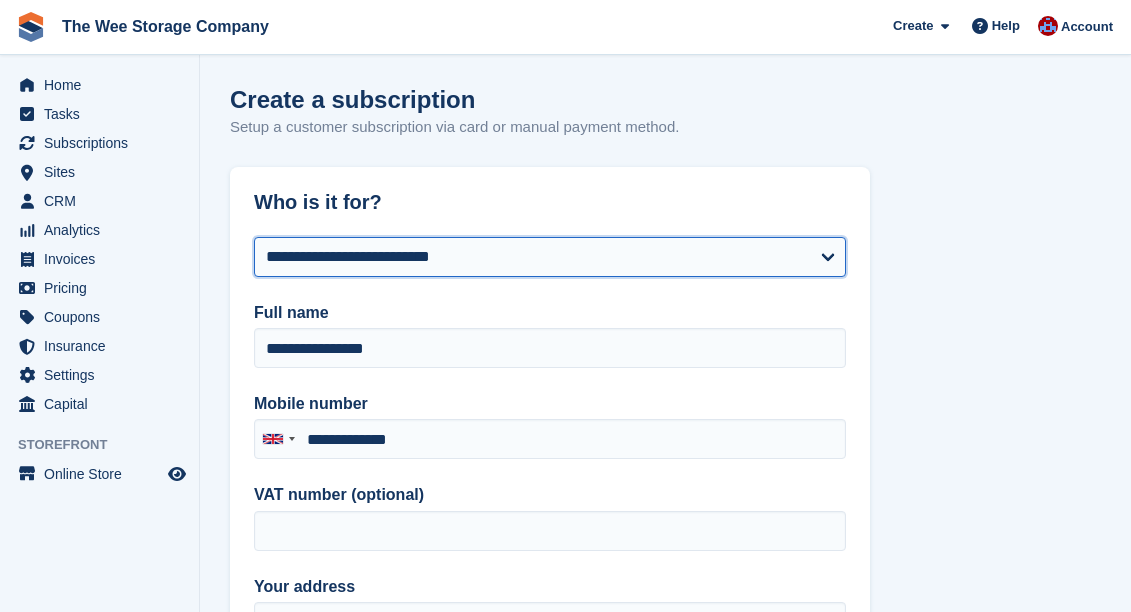 type on "**********" 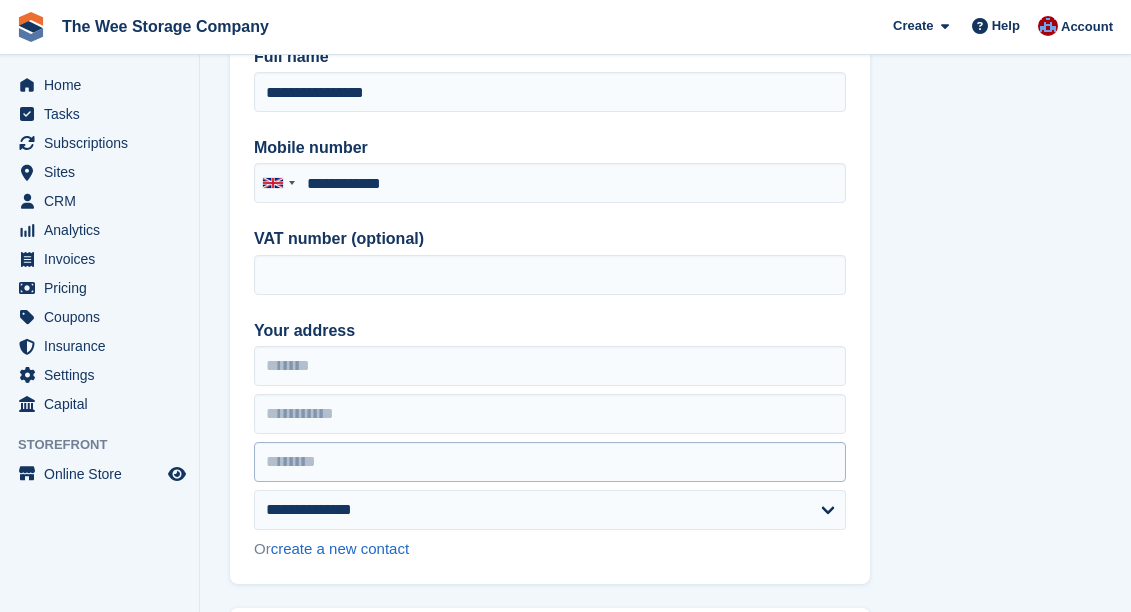 scroll, scrollTop: 289, scrollLeft: 0, axis: vertical 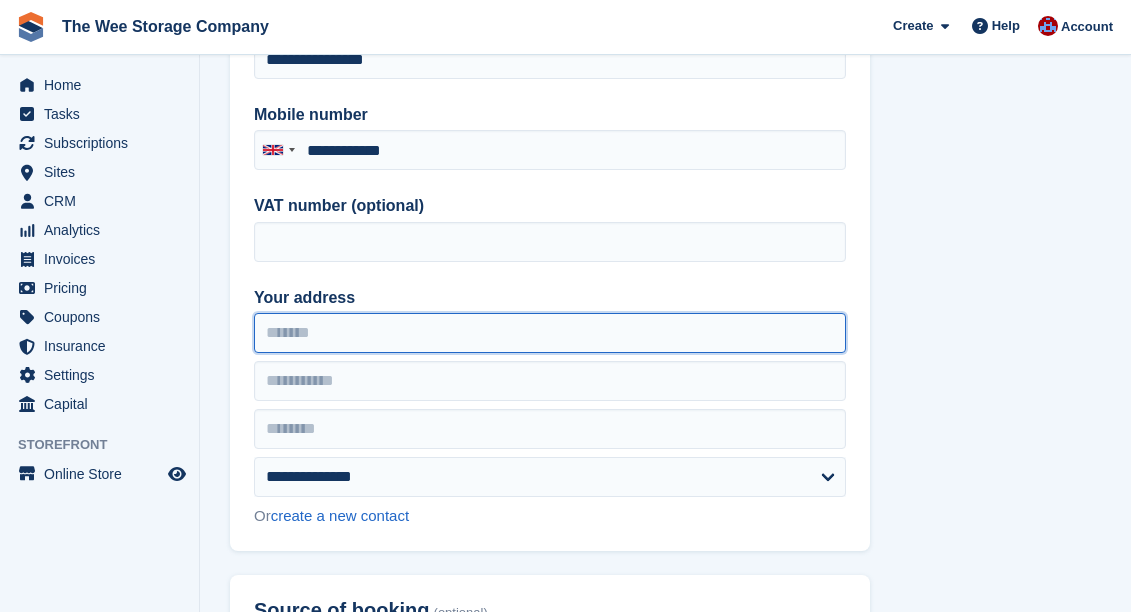 click on "Your address" at bounding box center [550, 333] 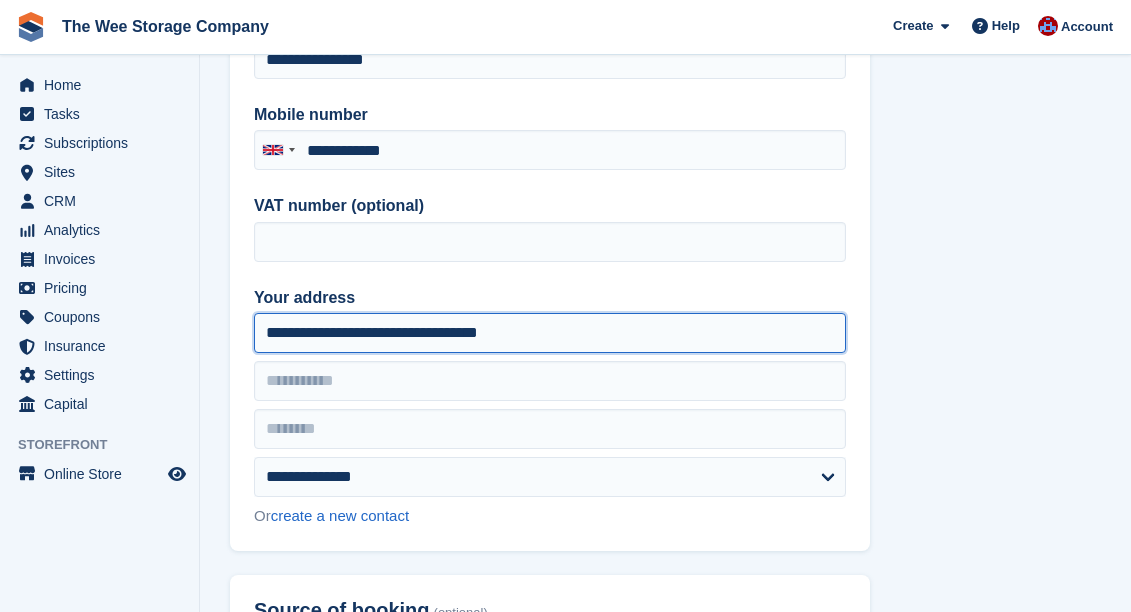 drag, startPoint x: 358, startPoint y: 334, endPoint x: 545, endPoint y: 348, distance: 187.52333 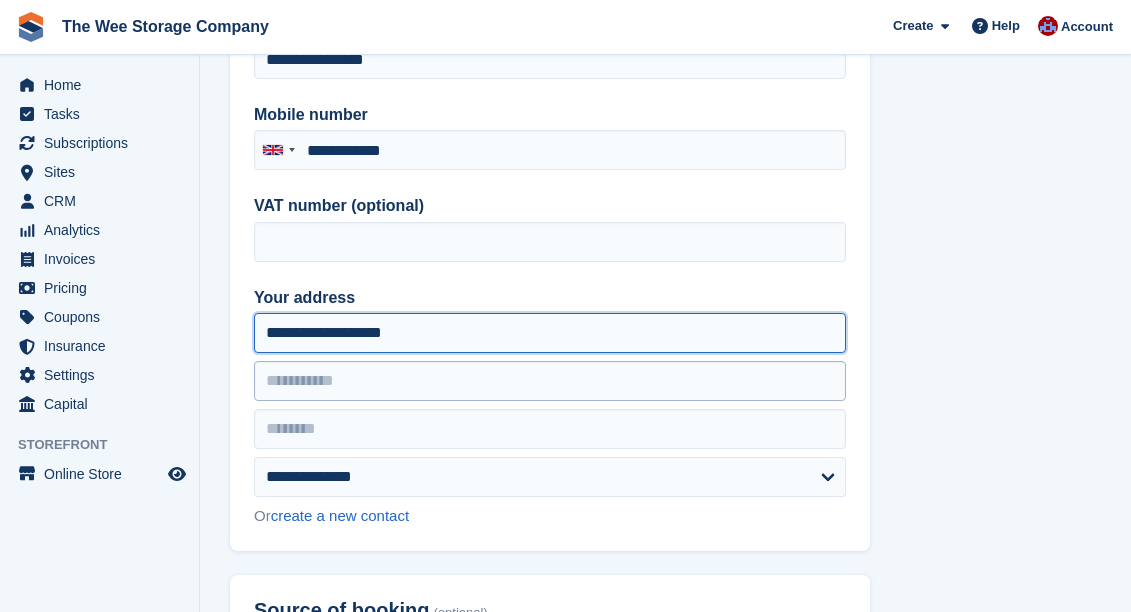 type on "**********" 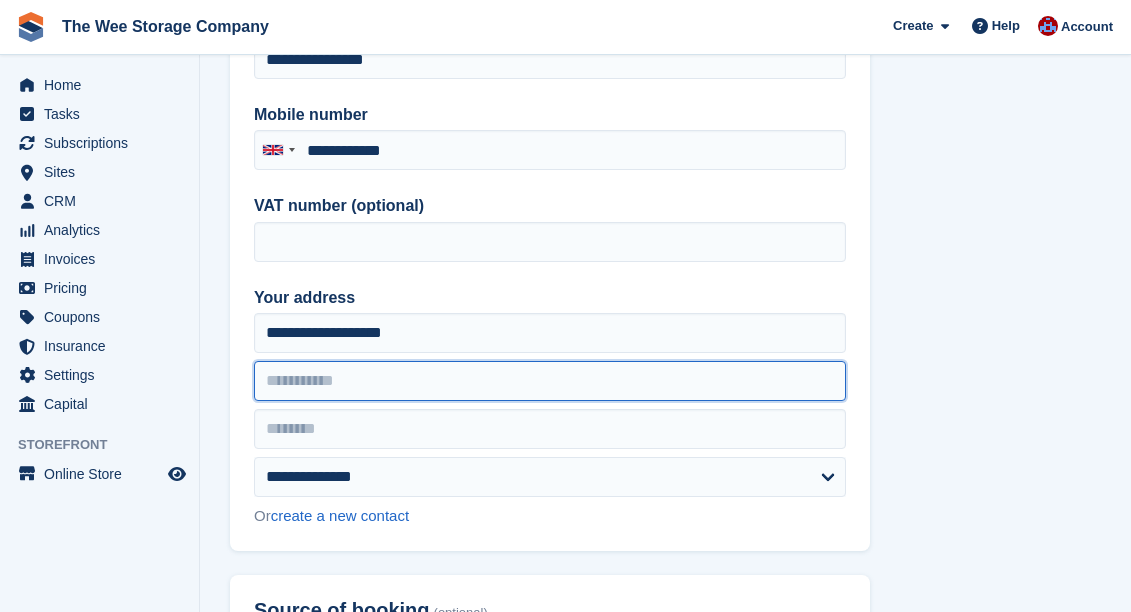 click at bounding box center [550, 381] 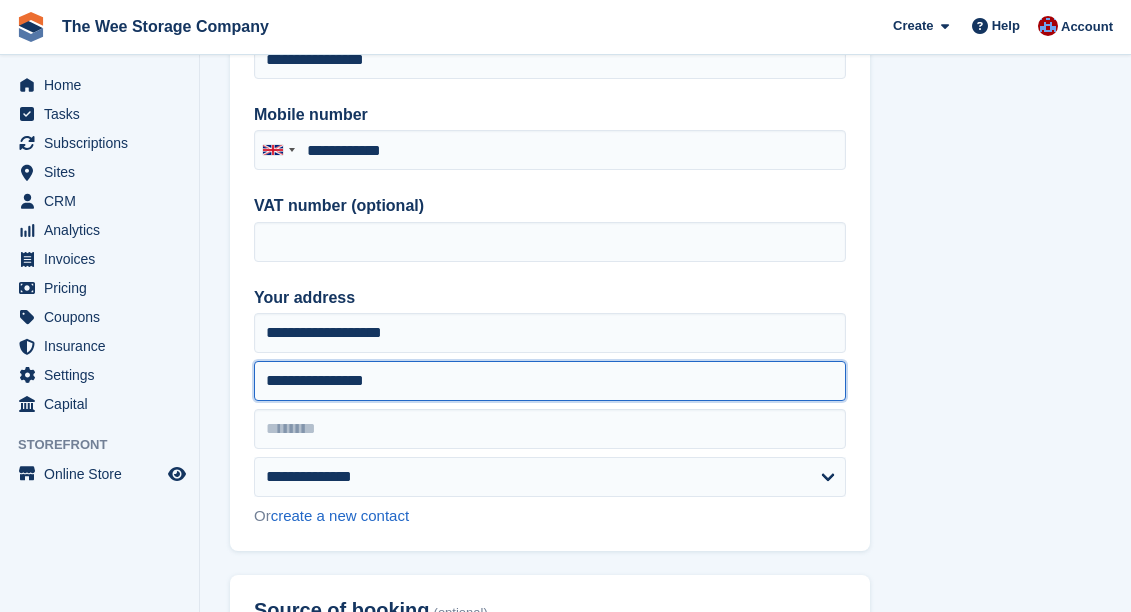 drag, startPoint x: 334, startPoint y: 379, endPoint x: 532, endPoint y: 383, distance: 198.0404 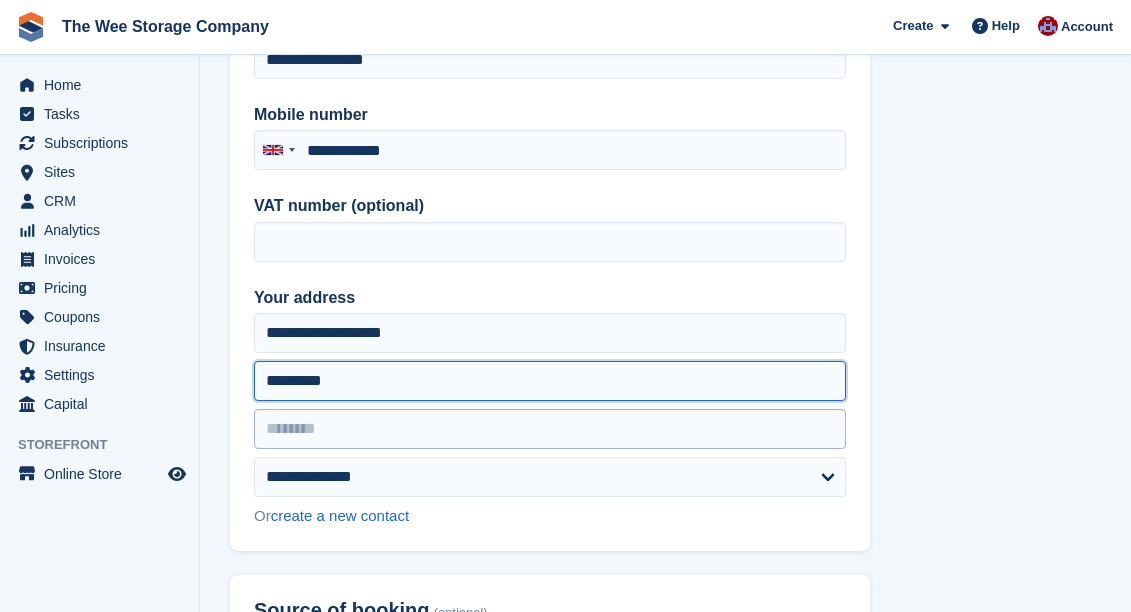 type on "********" 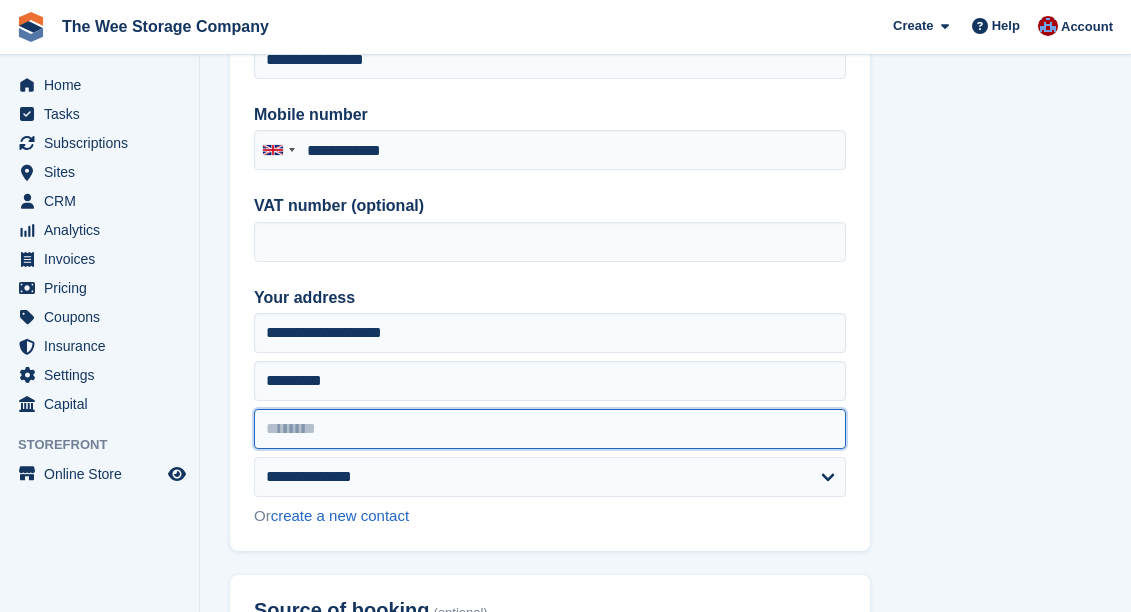 click at bounding box center [550, 429] 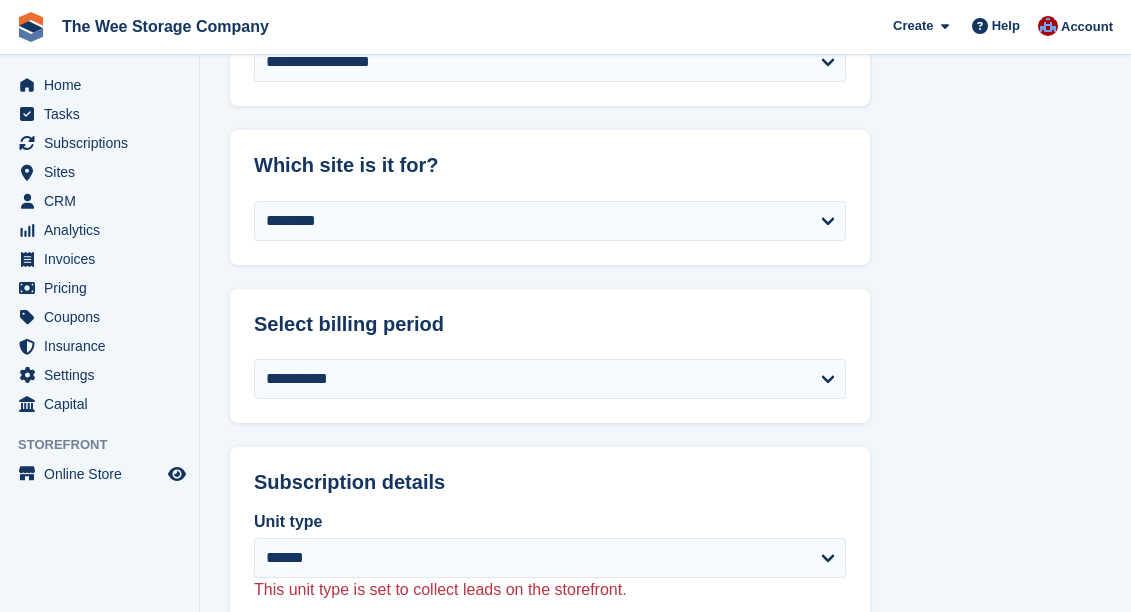 scroll, scrollTop: 1150, scrollLeft: 0, axis: vertical 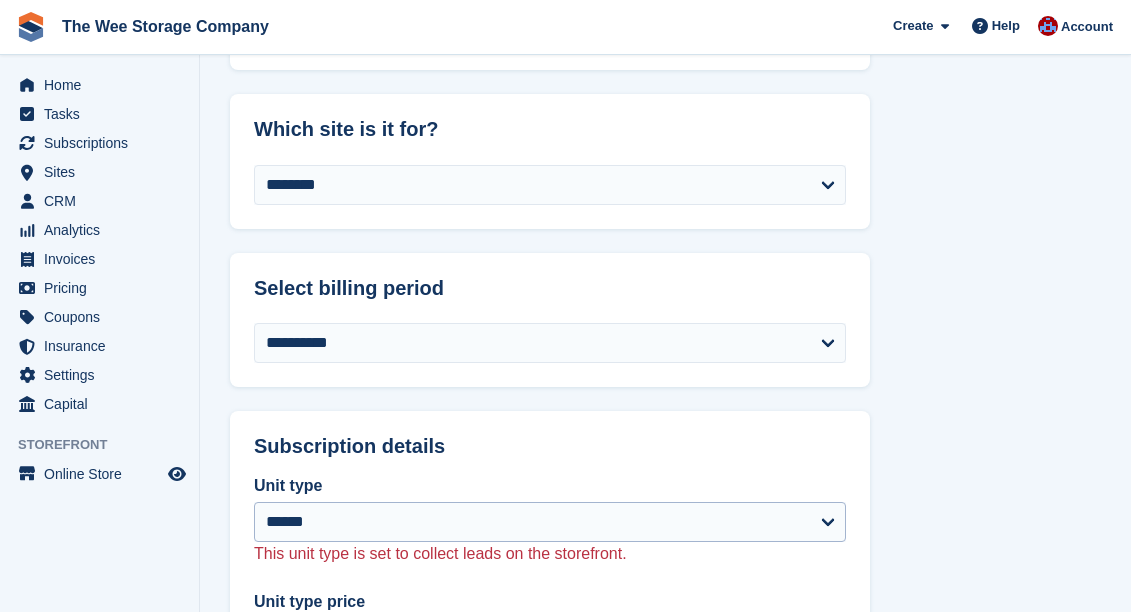 type on "*******" 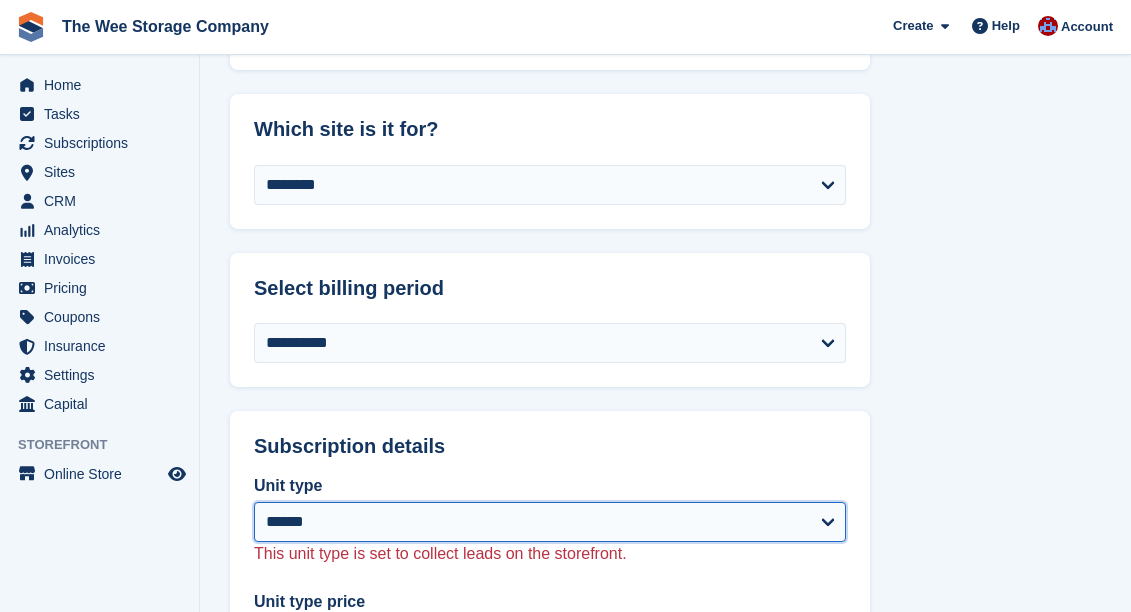 click on "******
******
*******
***" at bounding box center (550, 522) 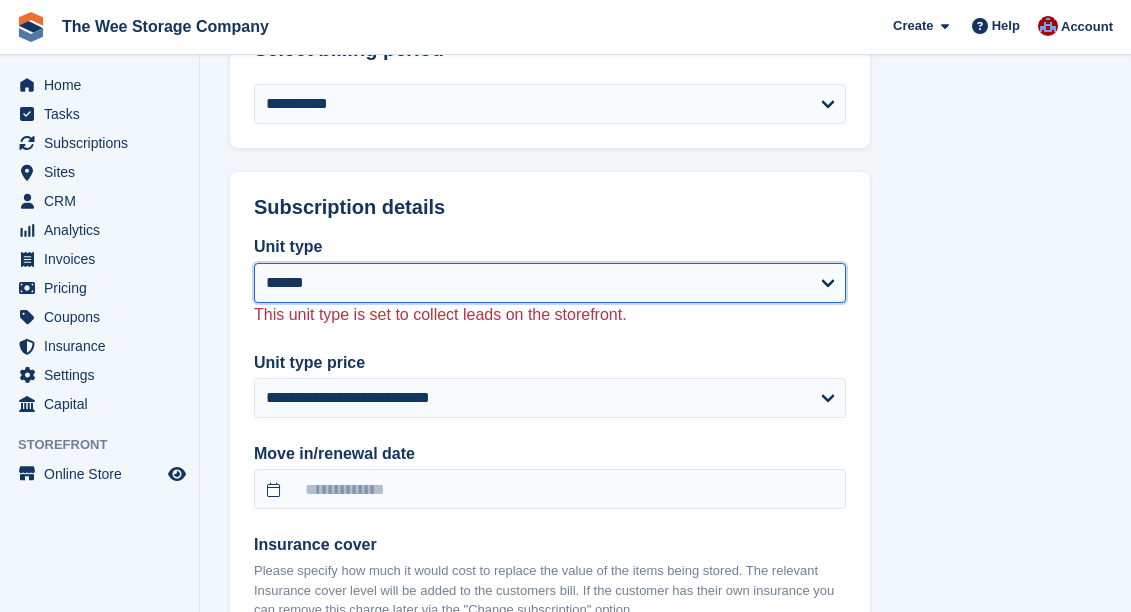 select on "******" 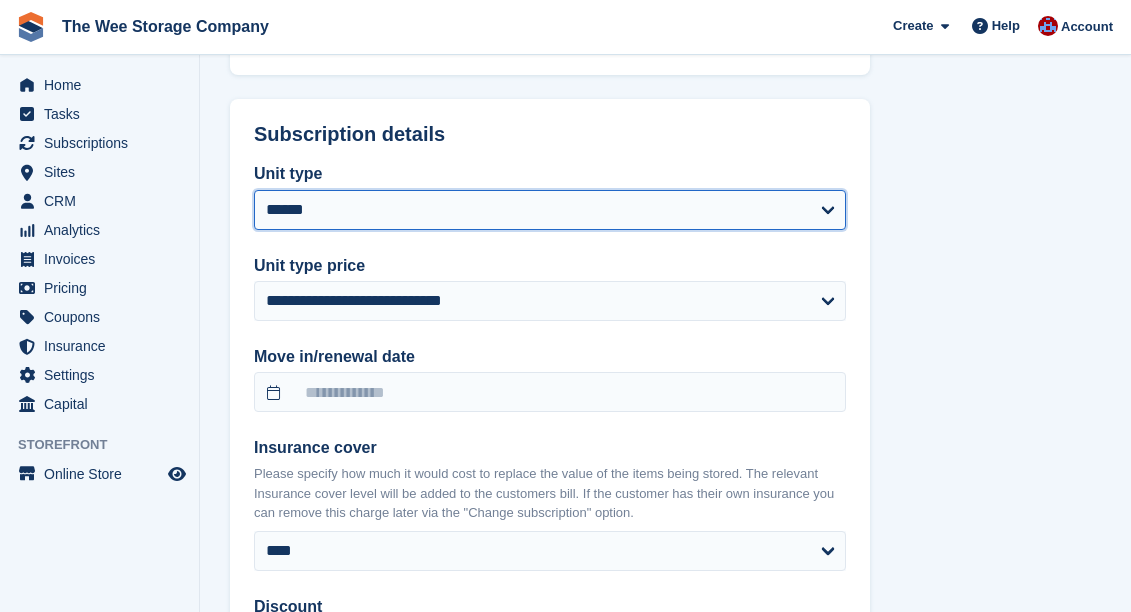 scroll, scrollTop: 1485, scrollLeft: 0, axis: vertical 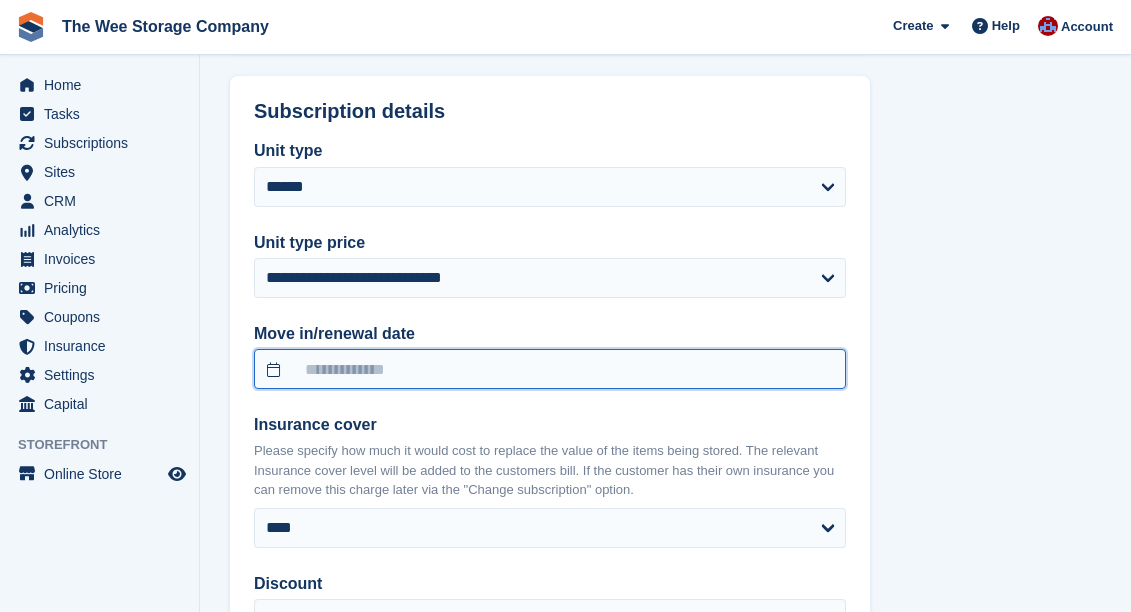 click at bounding box center (550, 369) 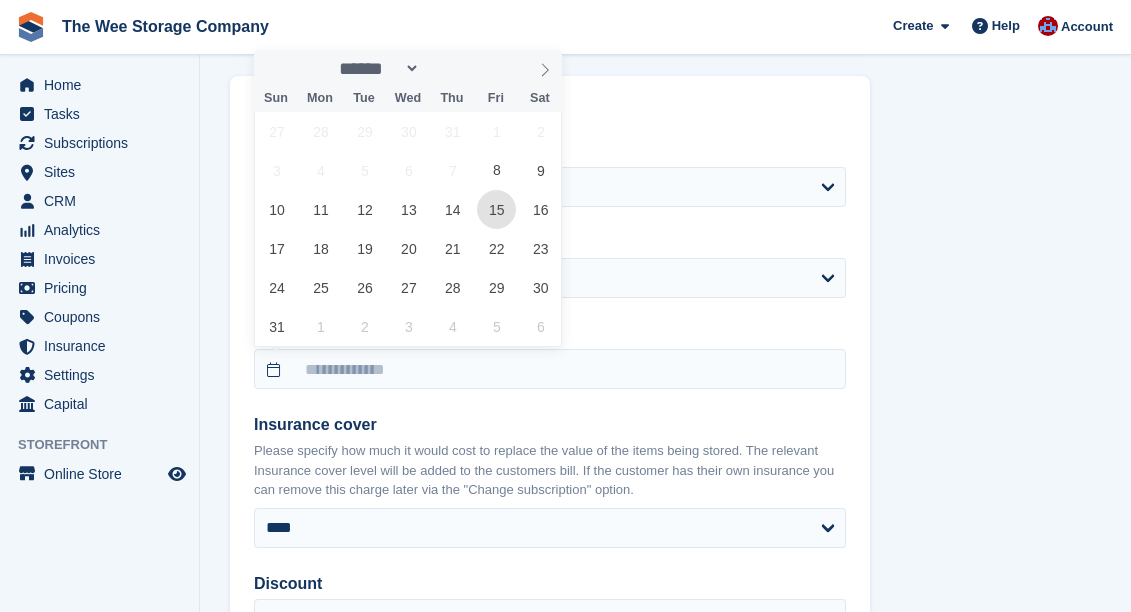 click on "15" at bounding box center [496, 209] 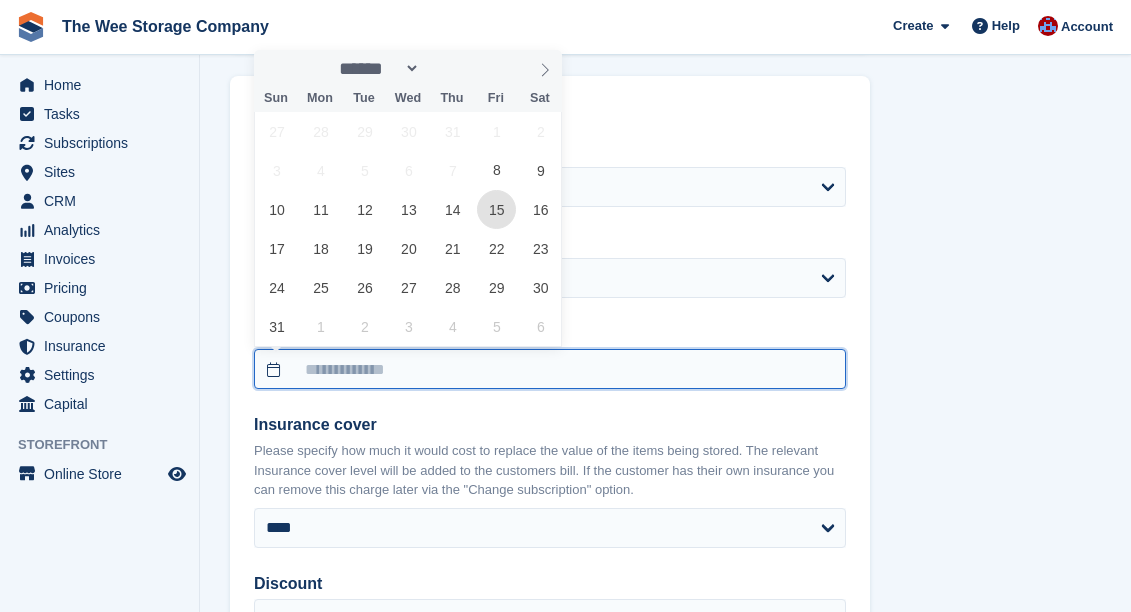 type on "**********" 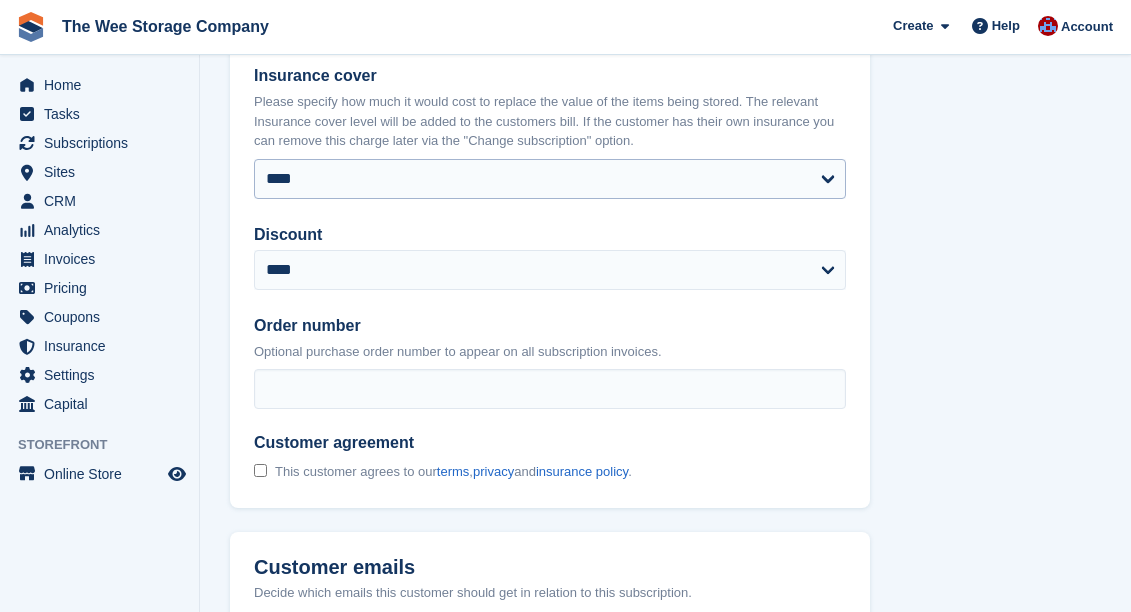 scroll, scrollTop: 1853, scrollLeft: 0, axis: vertical 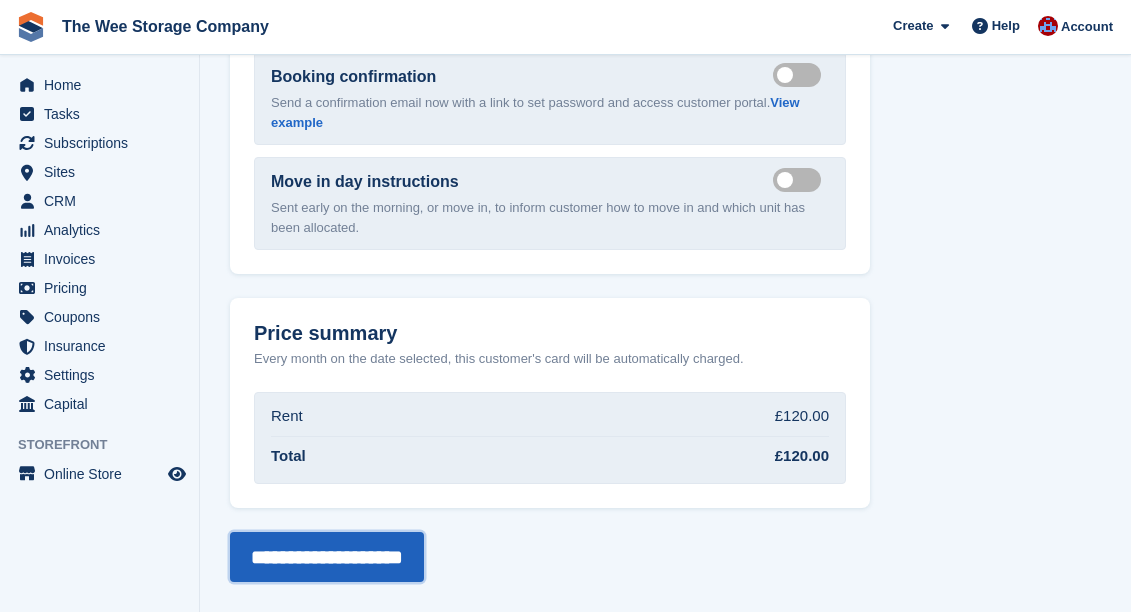 click on "**********" at bounding box center [327, 557] 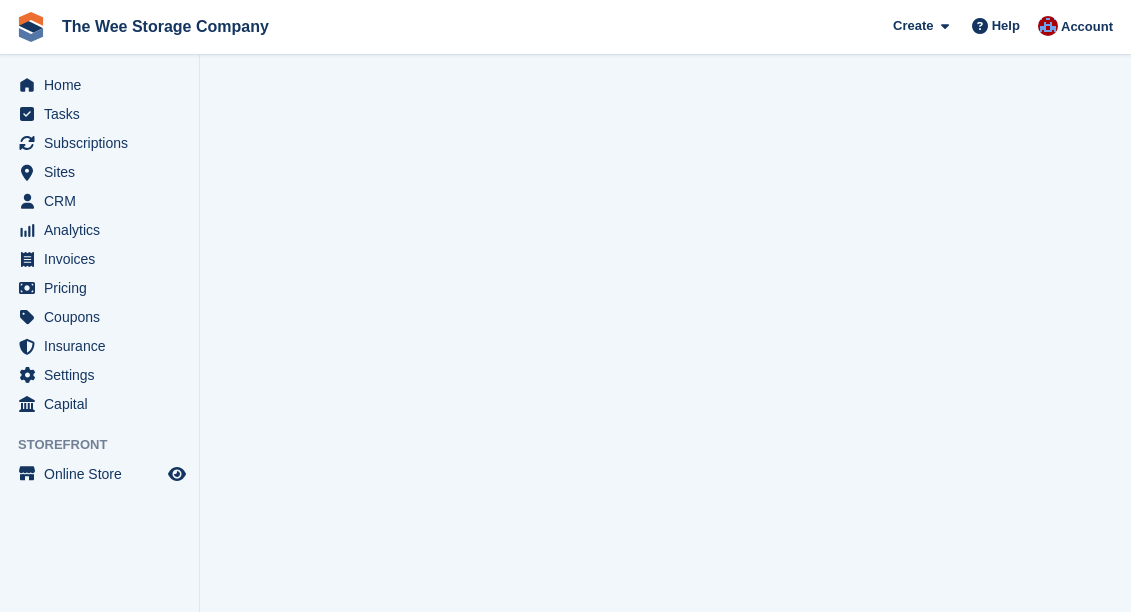 scroll, scrollTop: 0, scrollLeft: 0, axis: both 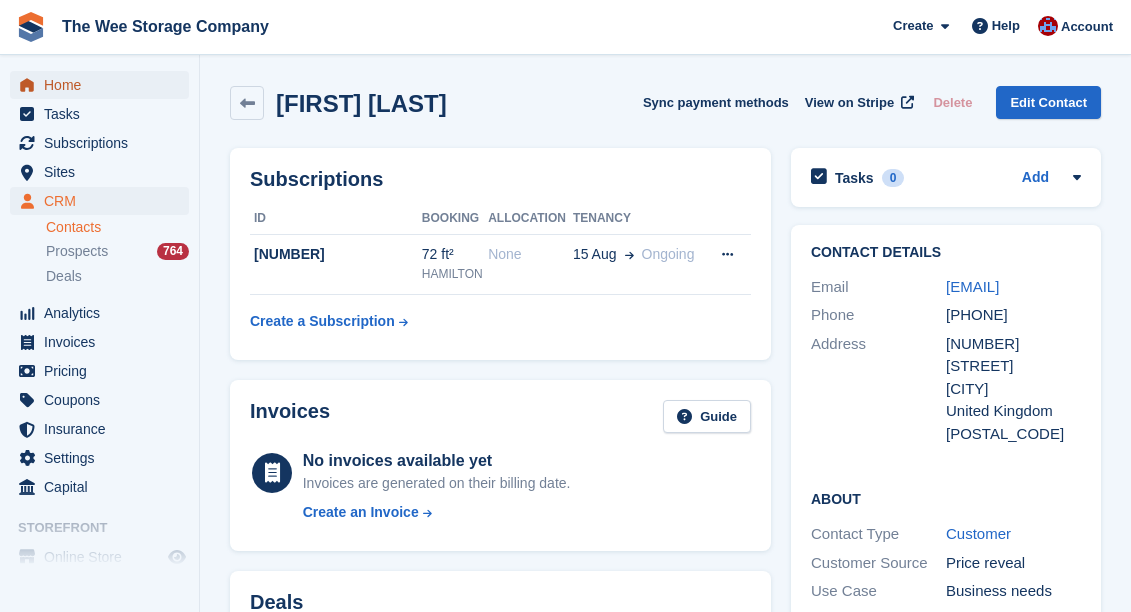 click on "Home" at bounding box center [104, 85] 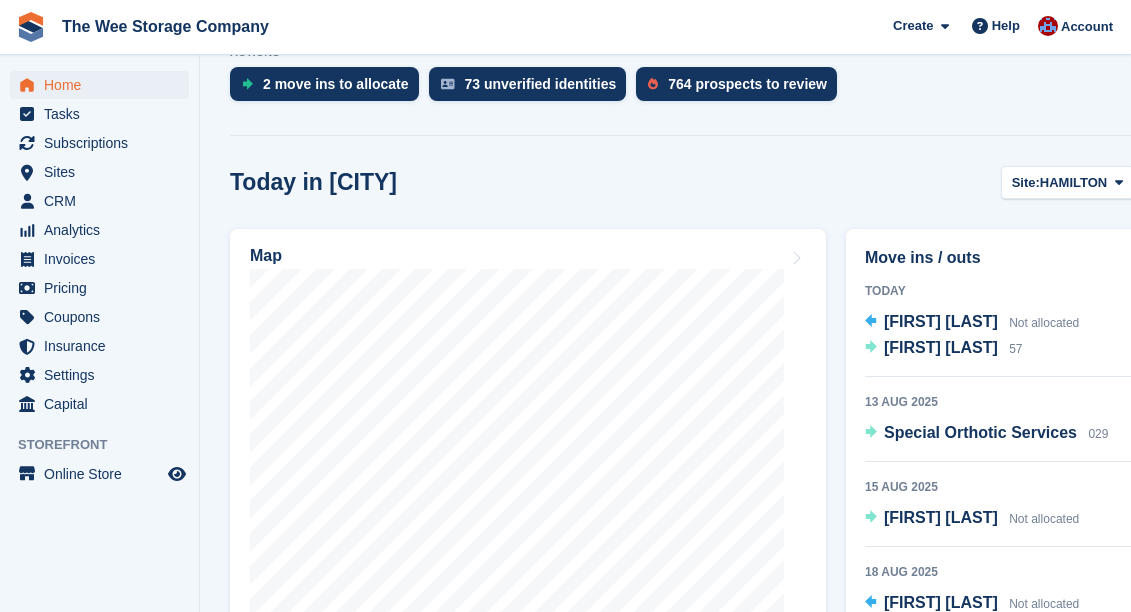 scroll, scrollTop: 619, scrollLeft: 0, axis: vertical 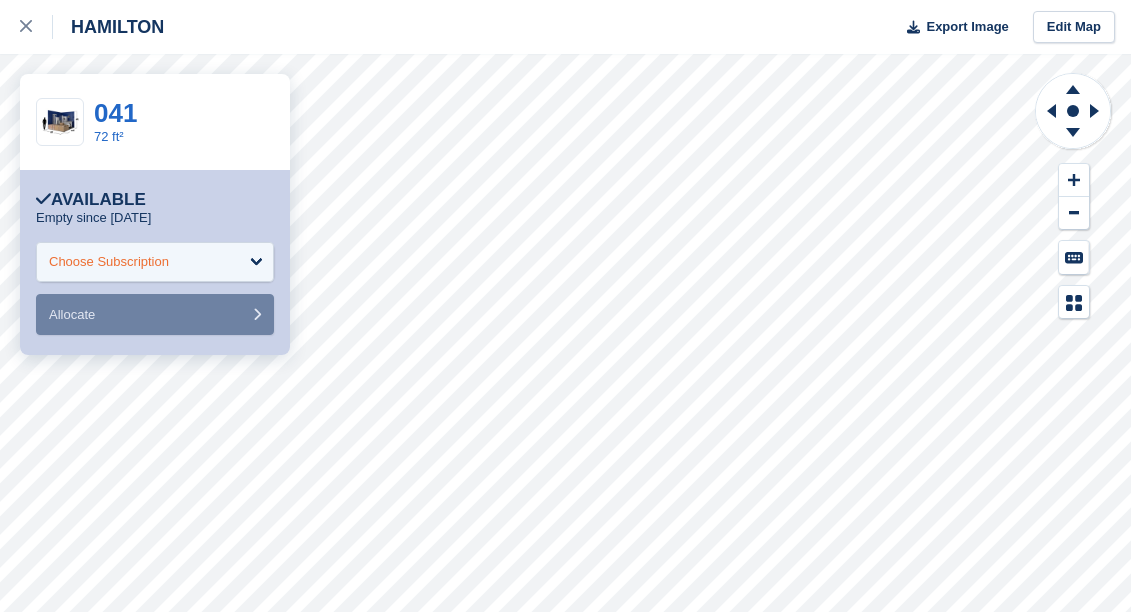 click on "Choose Subscription" at bounding box center [155, 262] 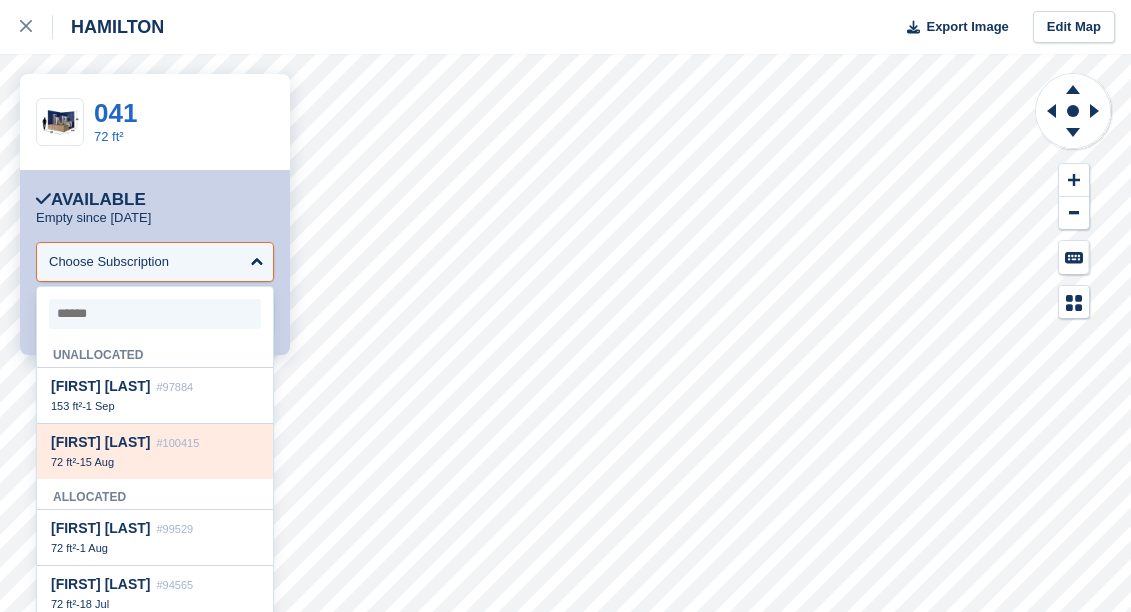 click on "72 ft²  -  15 Aug" at bounding box center [155, 462] 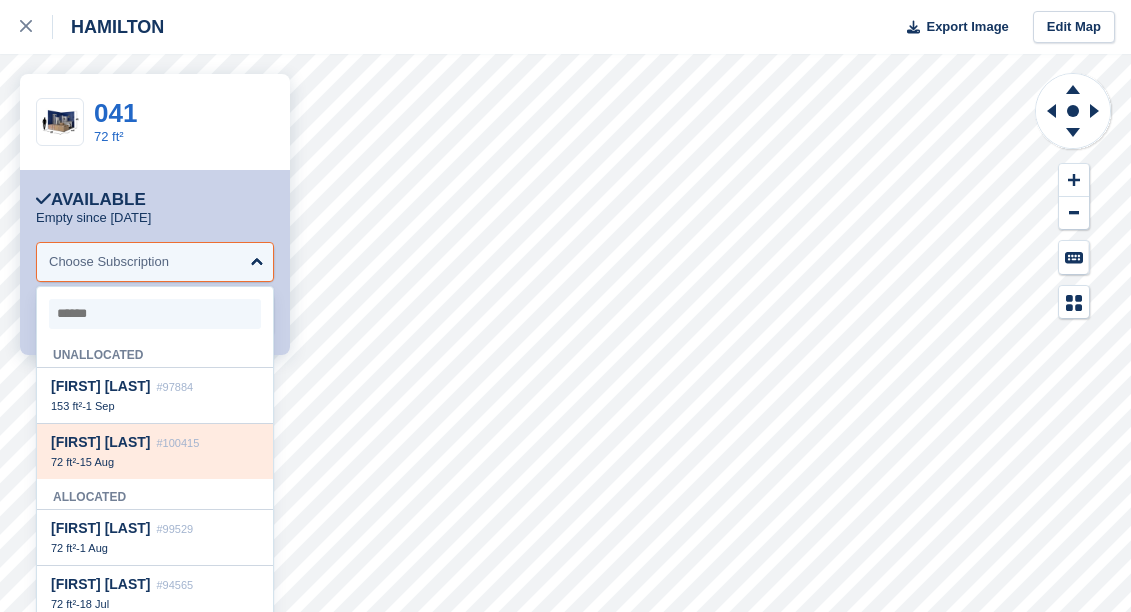 select on "******" 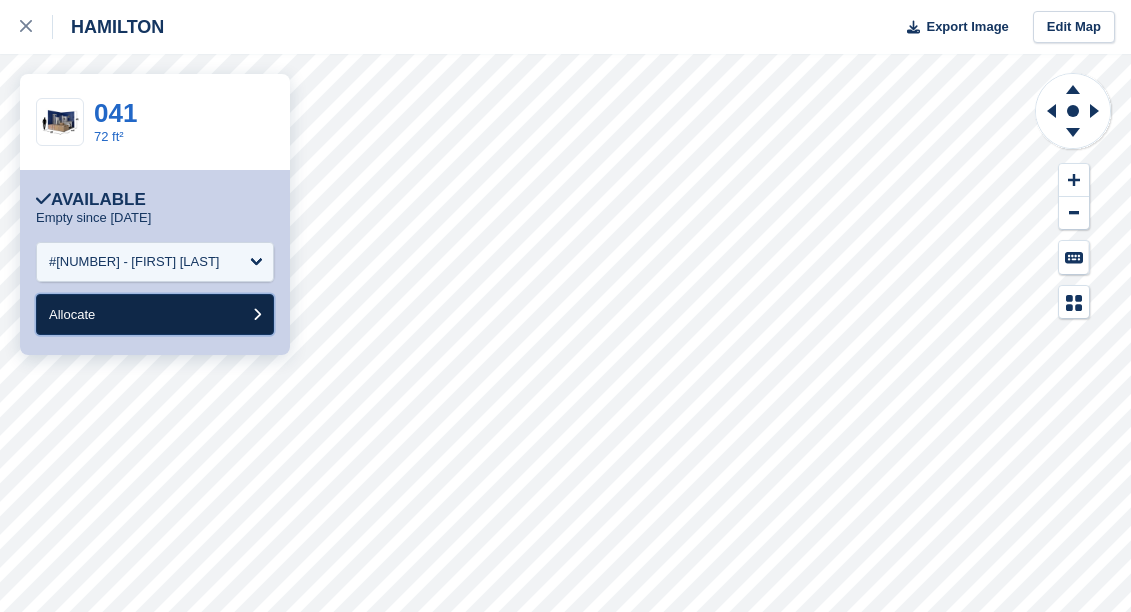 click on "Allocate" at bounding box center [155, 314] 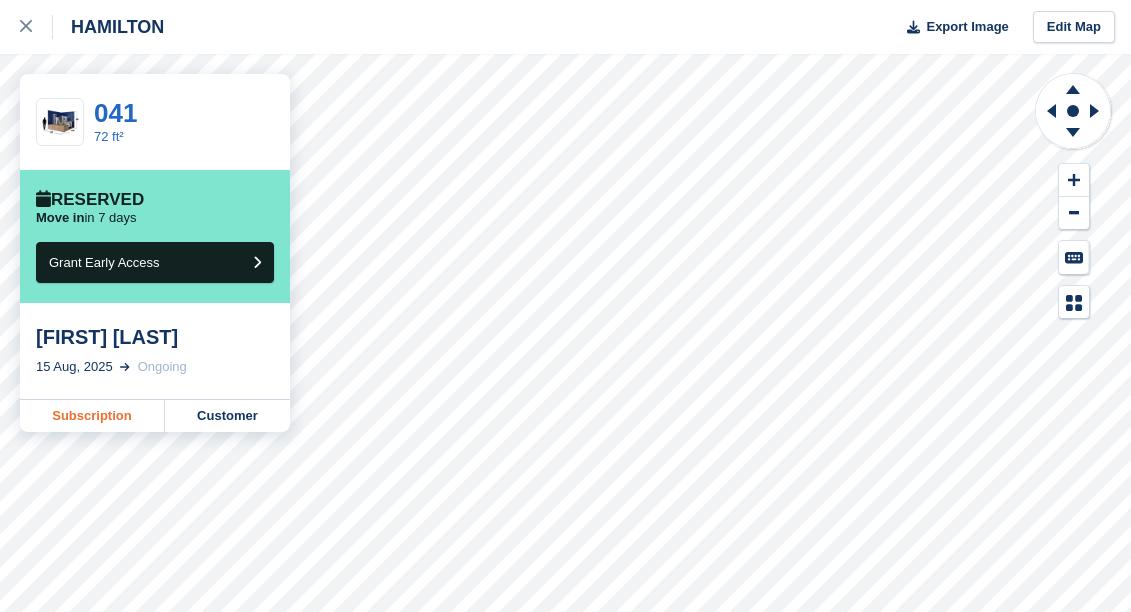 click on "Subscription" at bounding box center [92, 416] 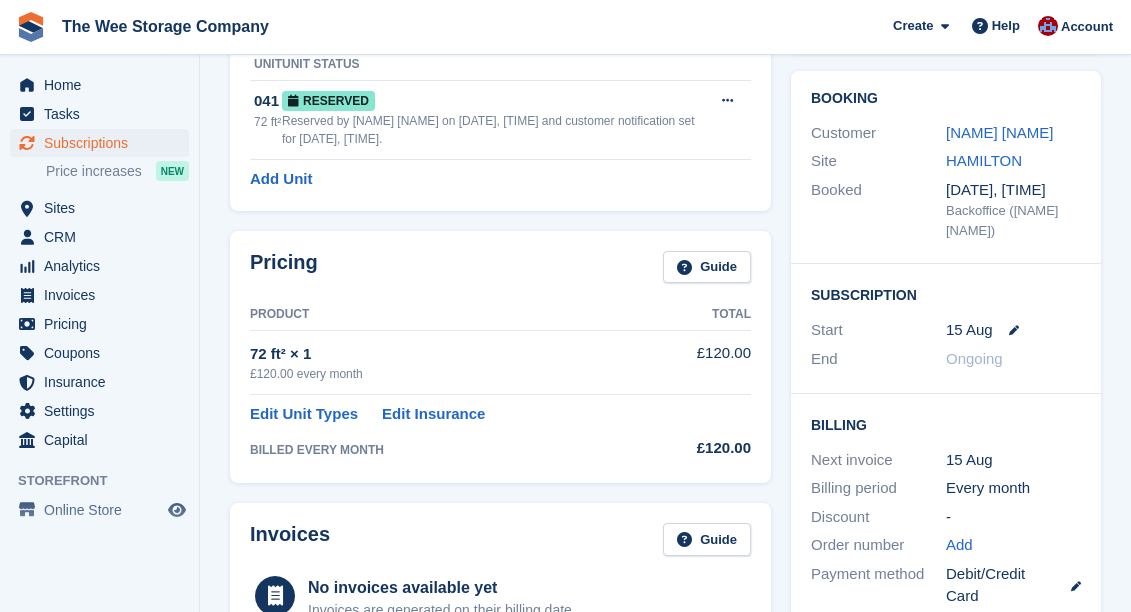 scroll, scrollTop: 181, scrollLeft: 0, axis: vertical 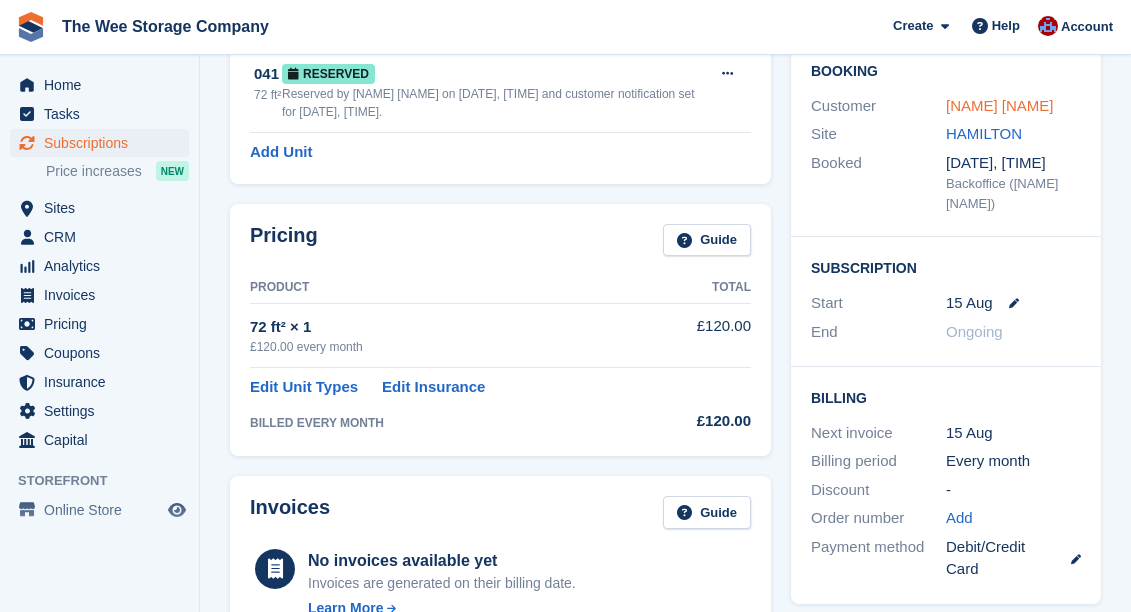 click on "[NAME] [NAME]" at bounding box center (1000, 105) 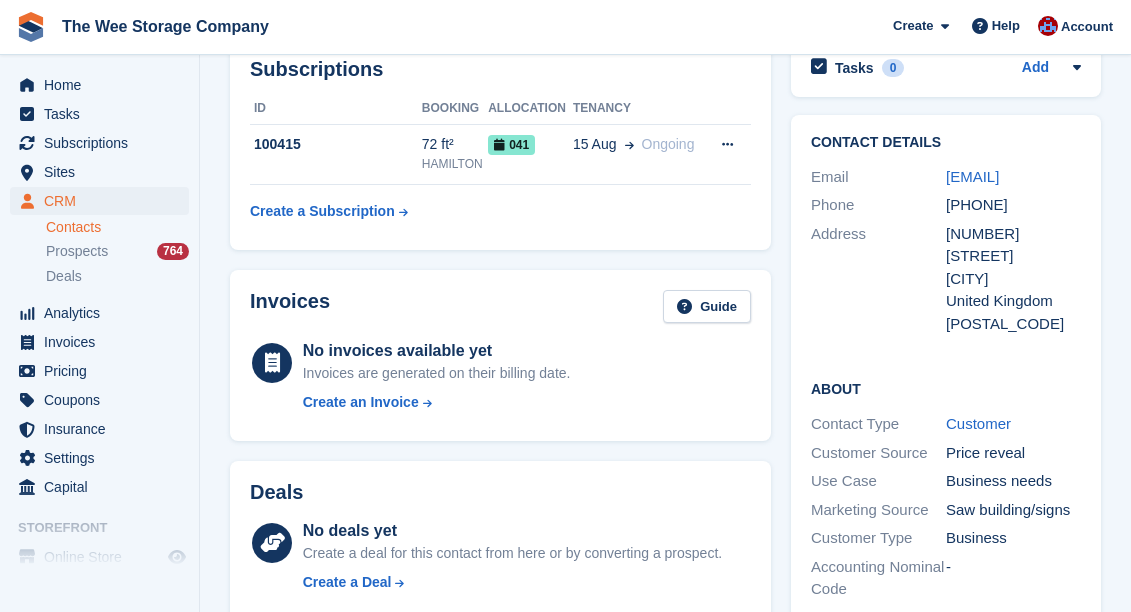scroll, scrollTop: 103, scrollLeft: 0, axis: vertical 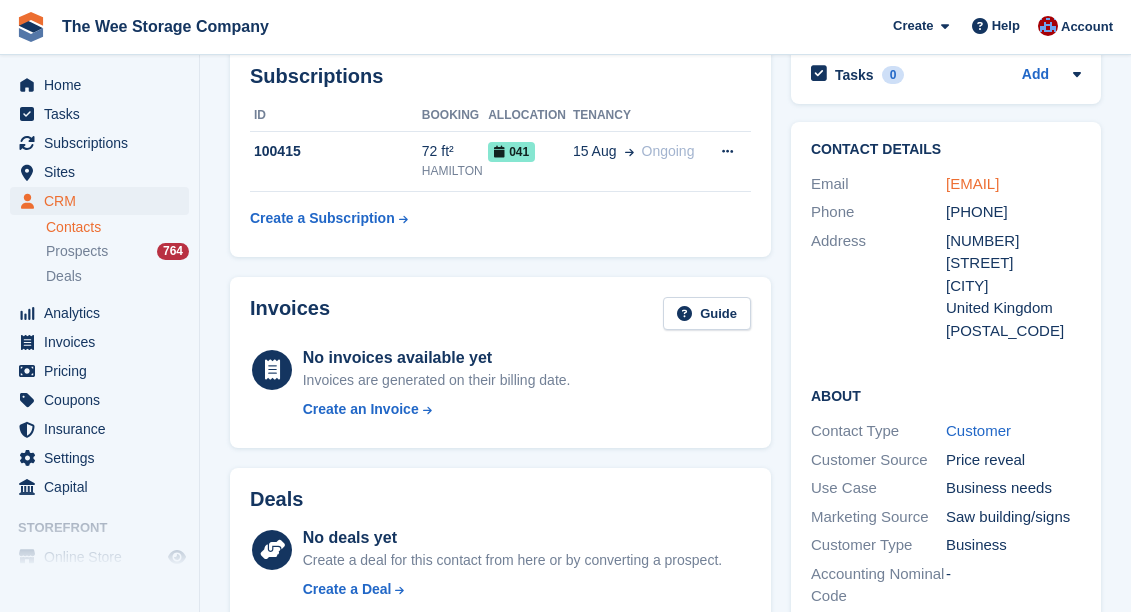 drag, startPoint x: 1066, startPoint y: 210, endPoint x: 950, endPoint y: 188, distance: 118.06778 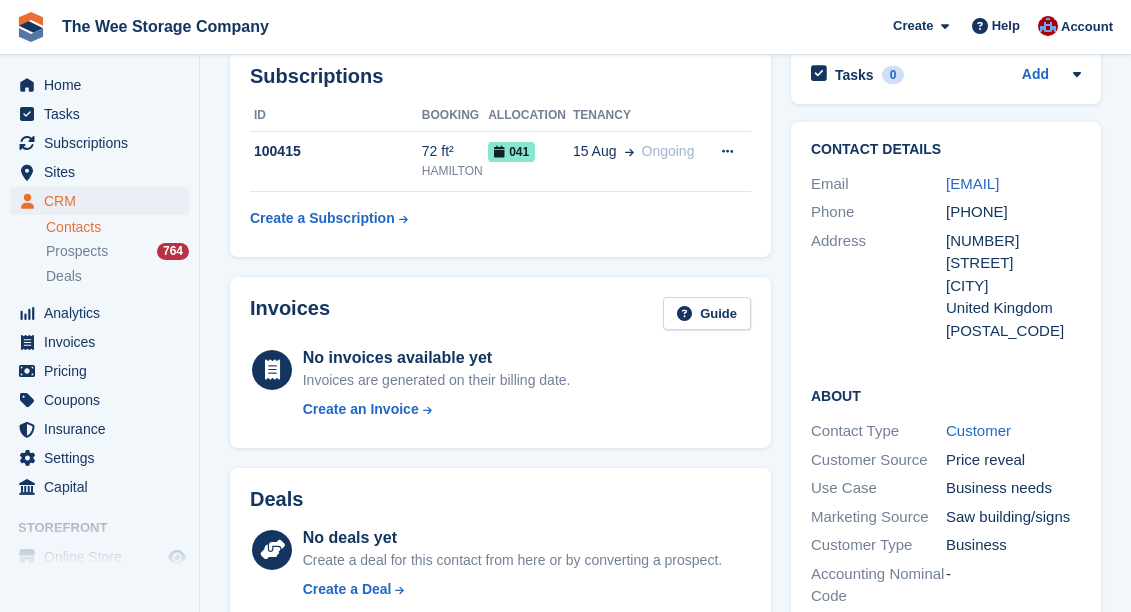 click on "[EMAIL]" at bounding box center [1013, 184] 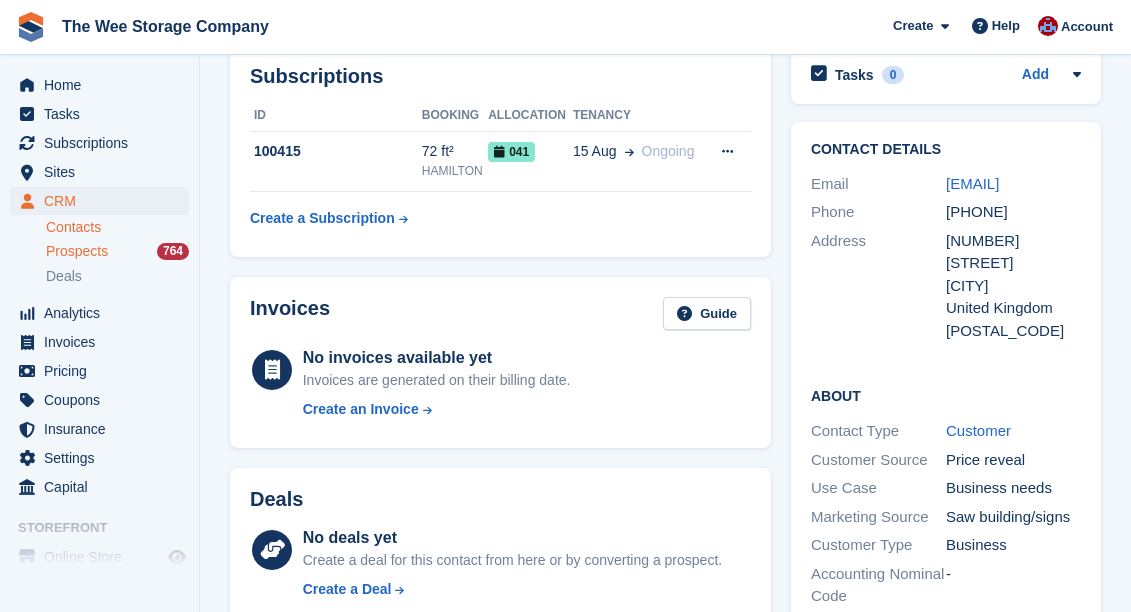 scroll, scrollTop: 0, scrollLeft: 0, axis: both 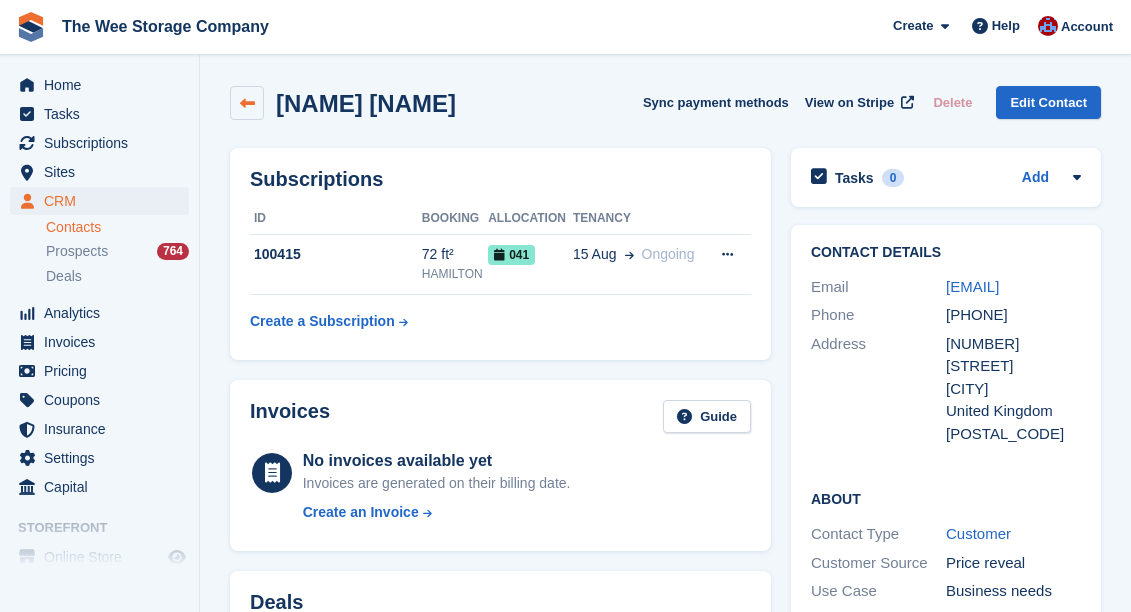click at bounding box center (247, 103) 